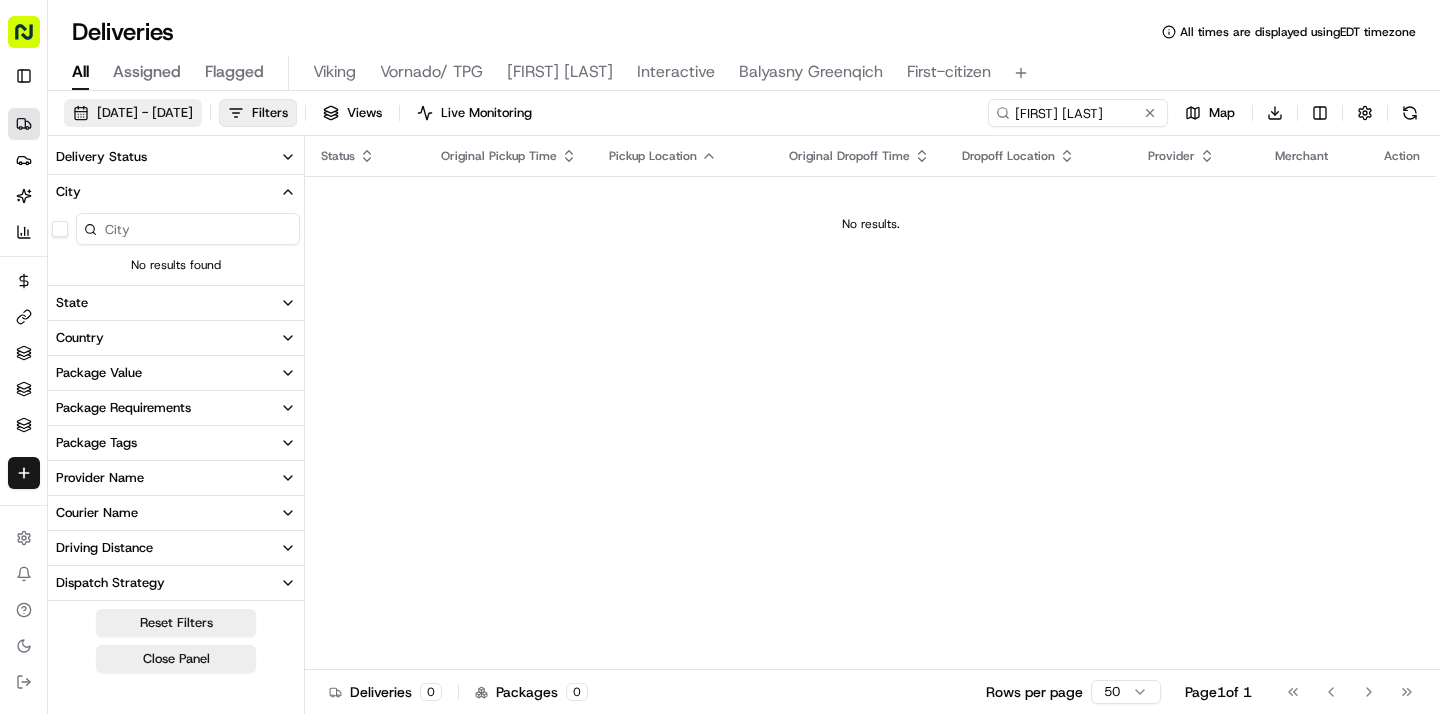 scroll, scrollTop: 0, scrollLeft: 0, axis: both 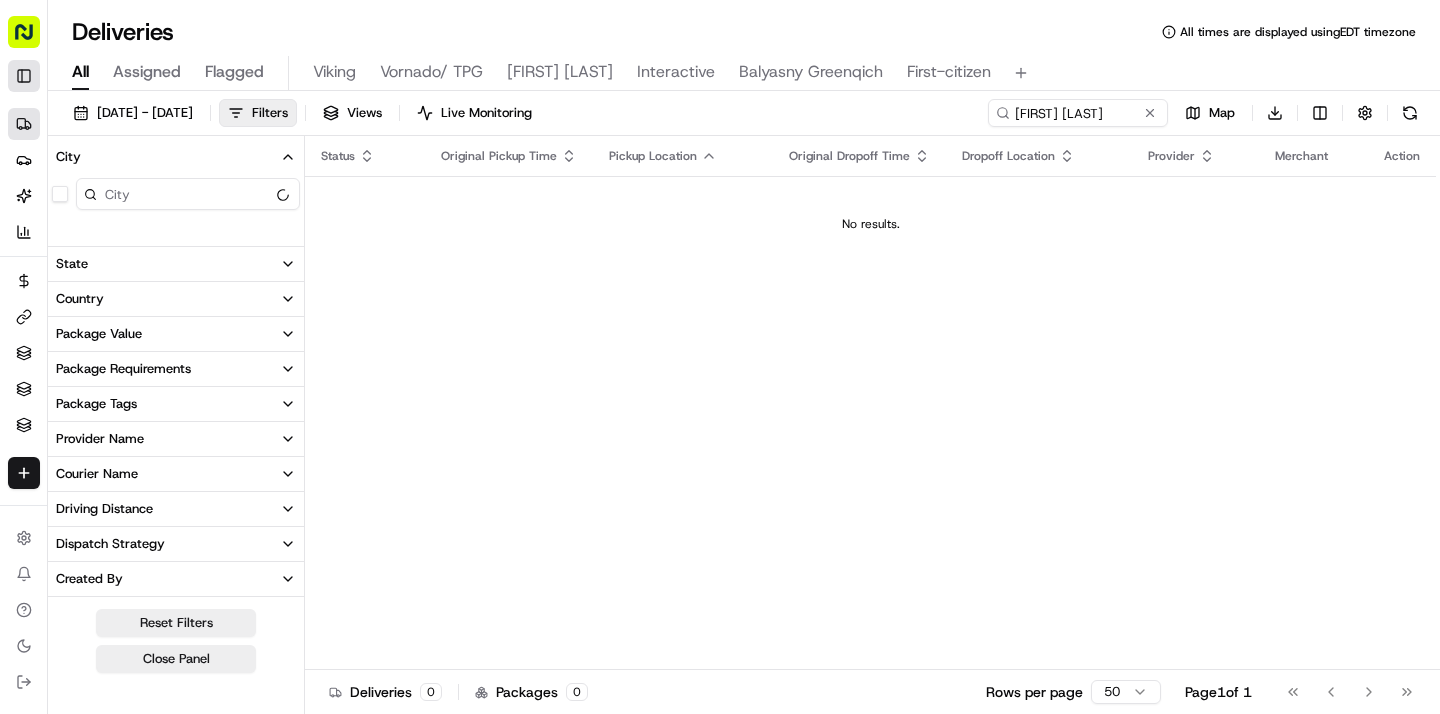 click on "Toggle Sidebar" at bounding box center (24, 76) 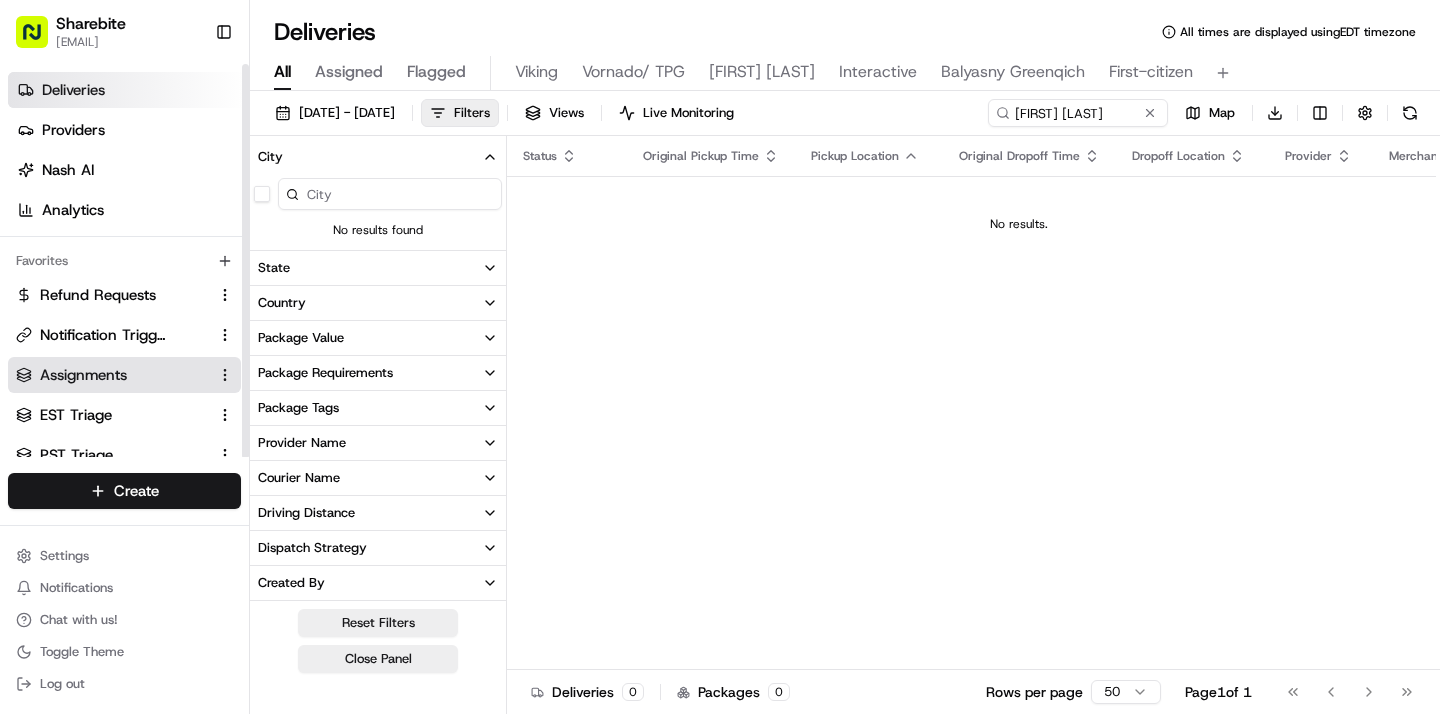 click on "Assignments" at bounding box center (112, 375) 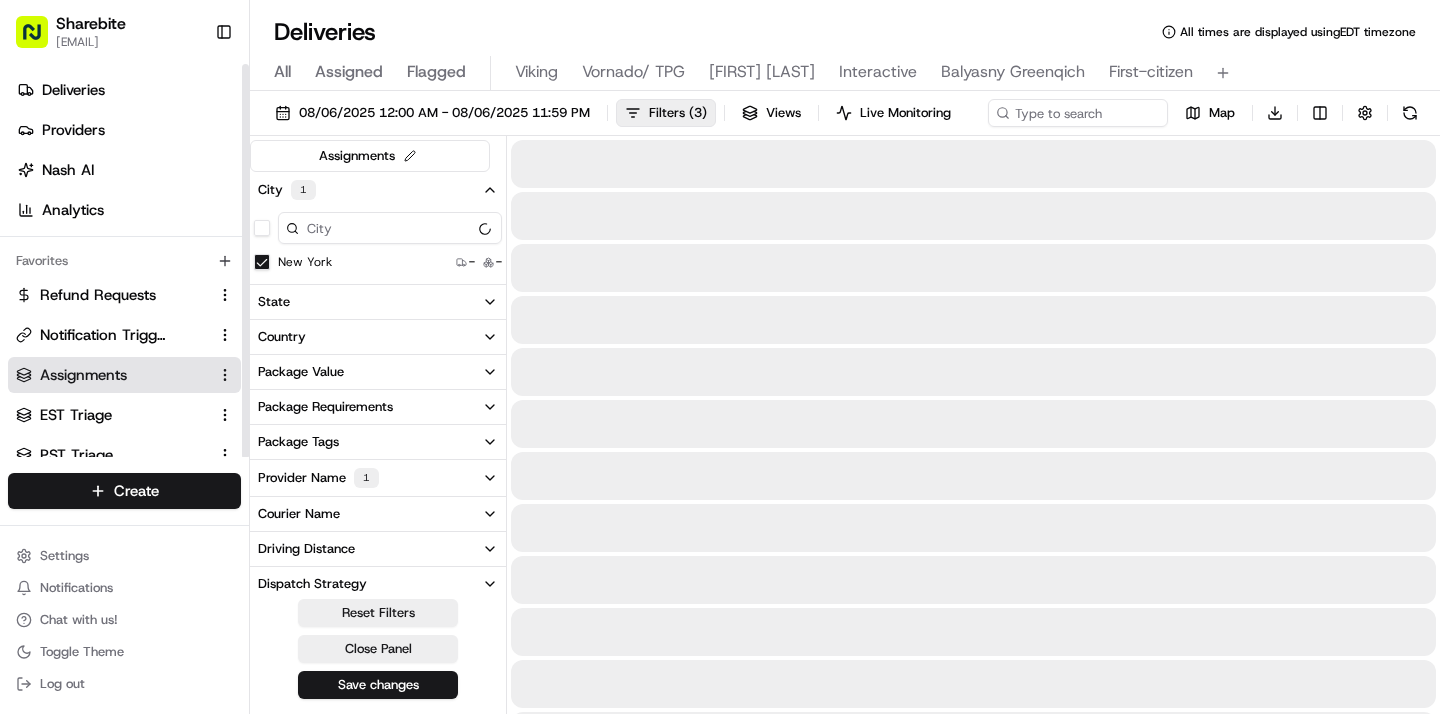 type 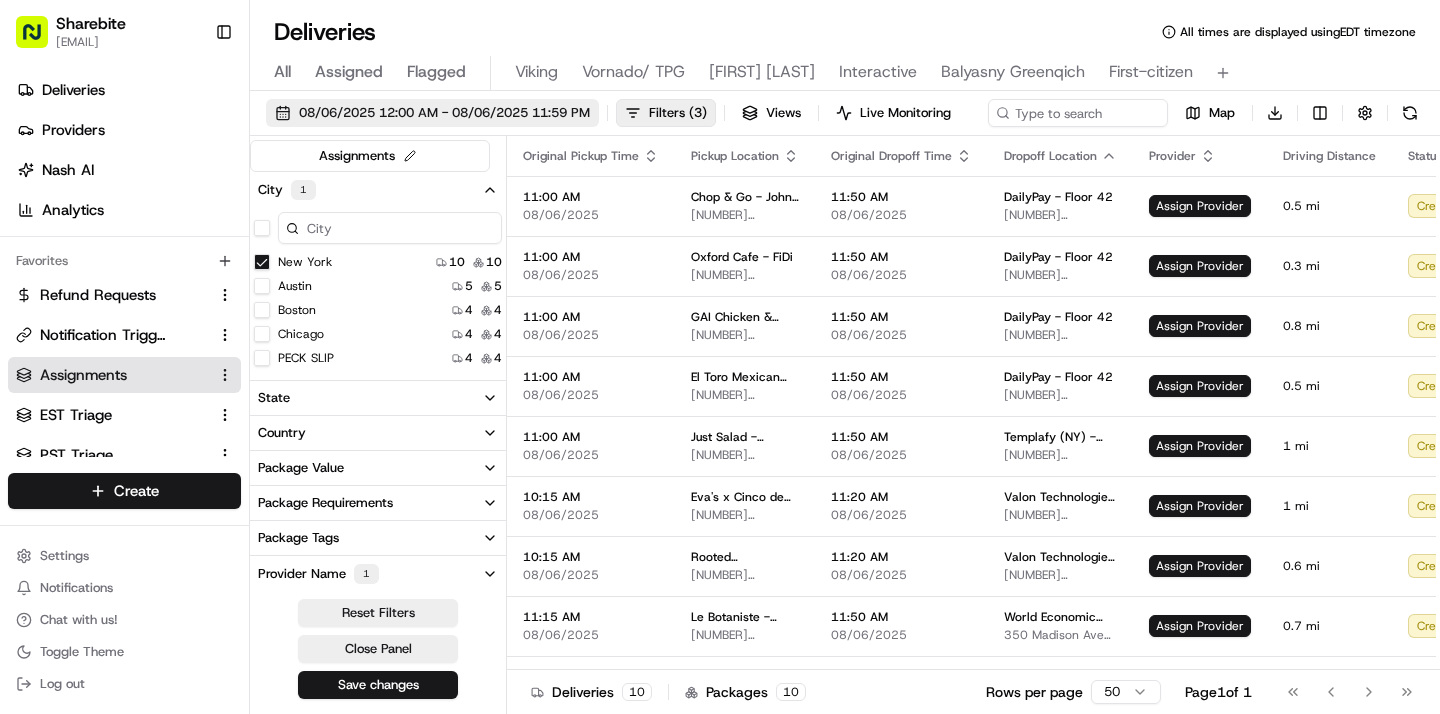 click on "08/06/2025 12:00 AM - 08/06/2025 11:59 PM" at bounding box center (444, 113) 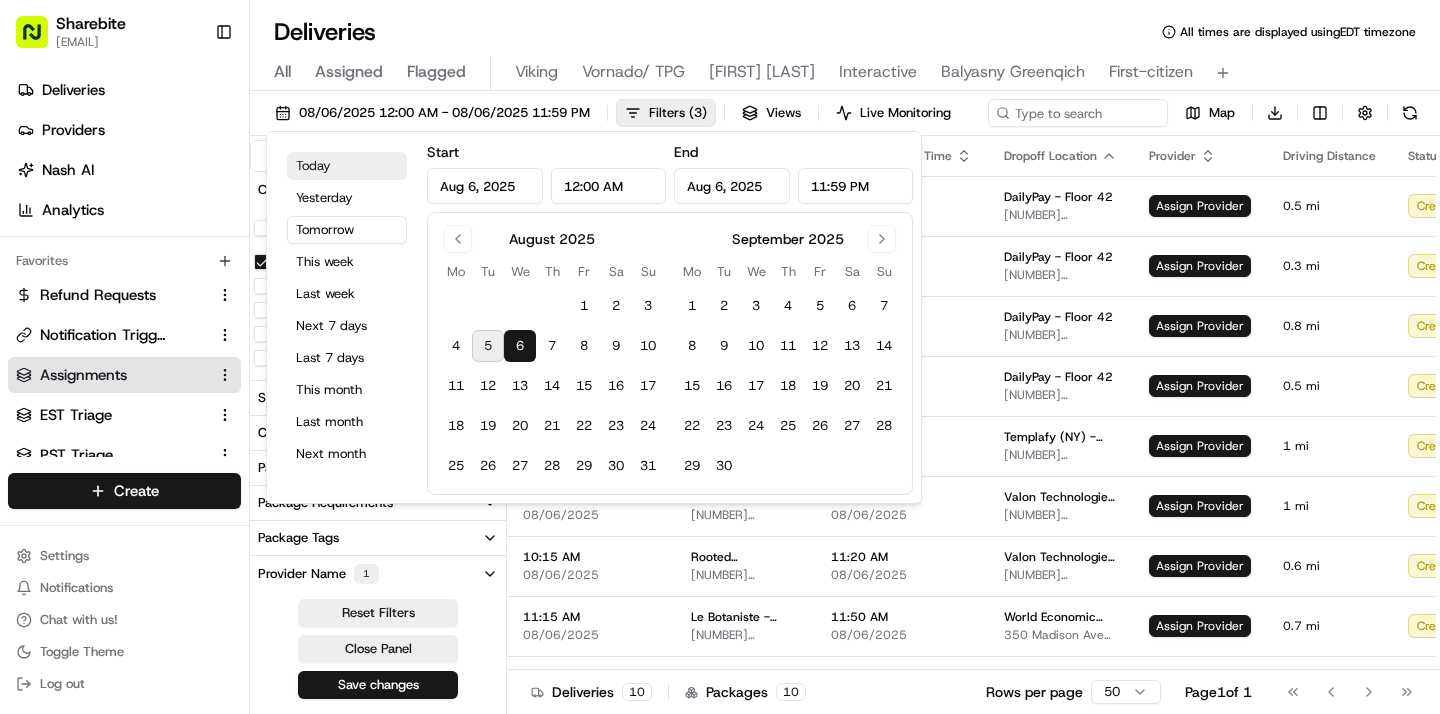click on "Today" at bounding box center [347, 166] 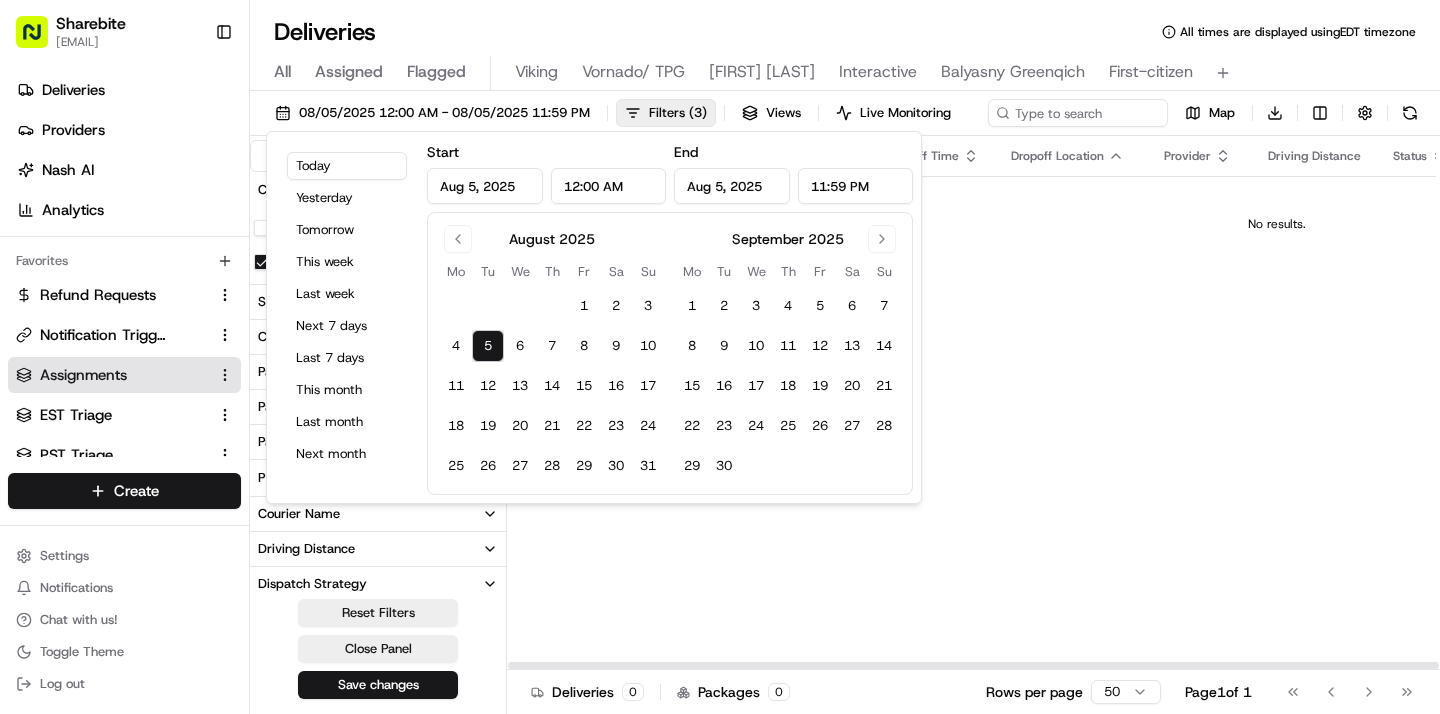 click on "Original Pickup Time Pickup Location Original Dropoff Time Dropoff Location Provider Driving Distance Status Tag Adjusted Pickup Time Actual Pickup Time Merchant Action No results." at bounding box center [1277, 403] 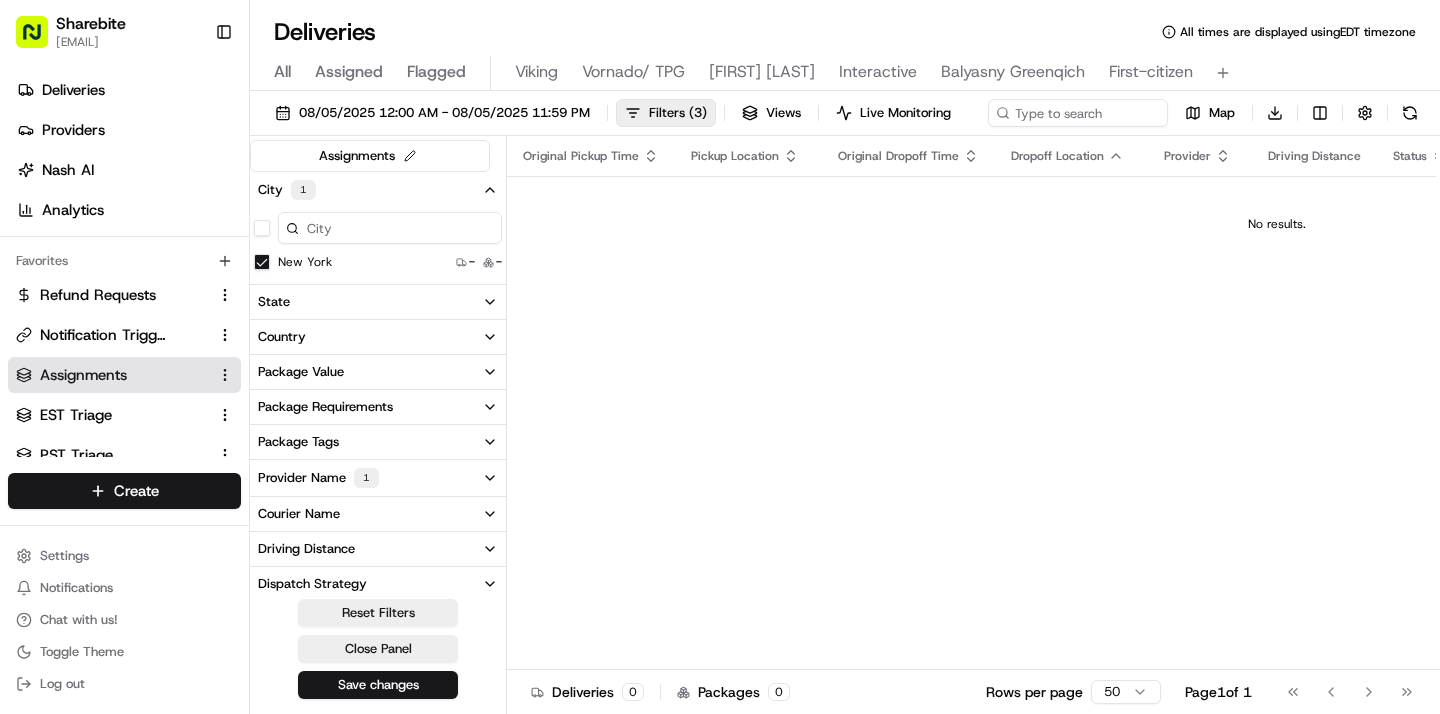 click on "All" at bounding box center [282, 72] 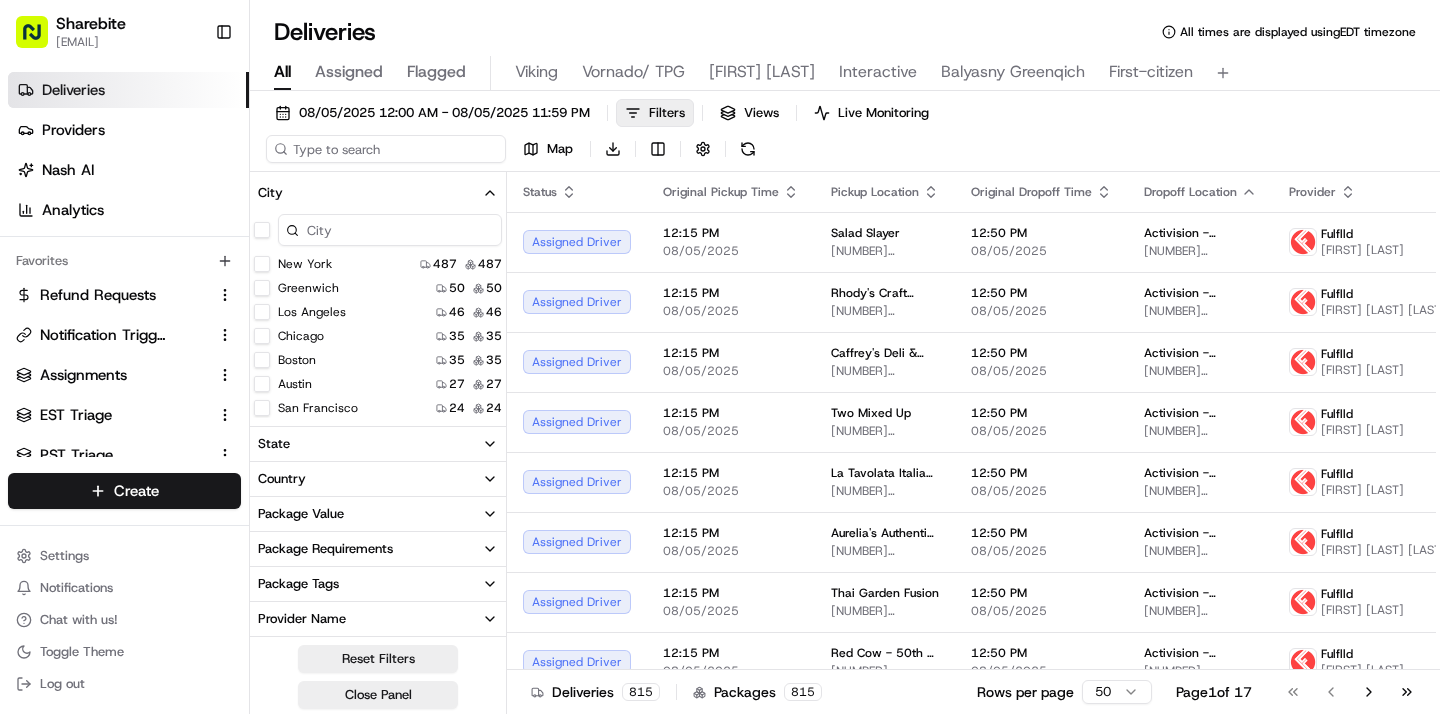 click at bounding box center (386, 149) 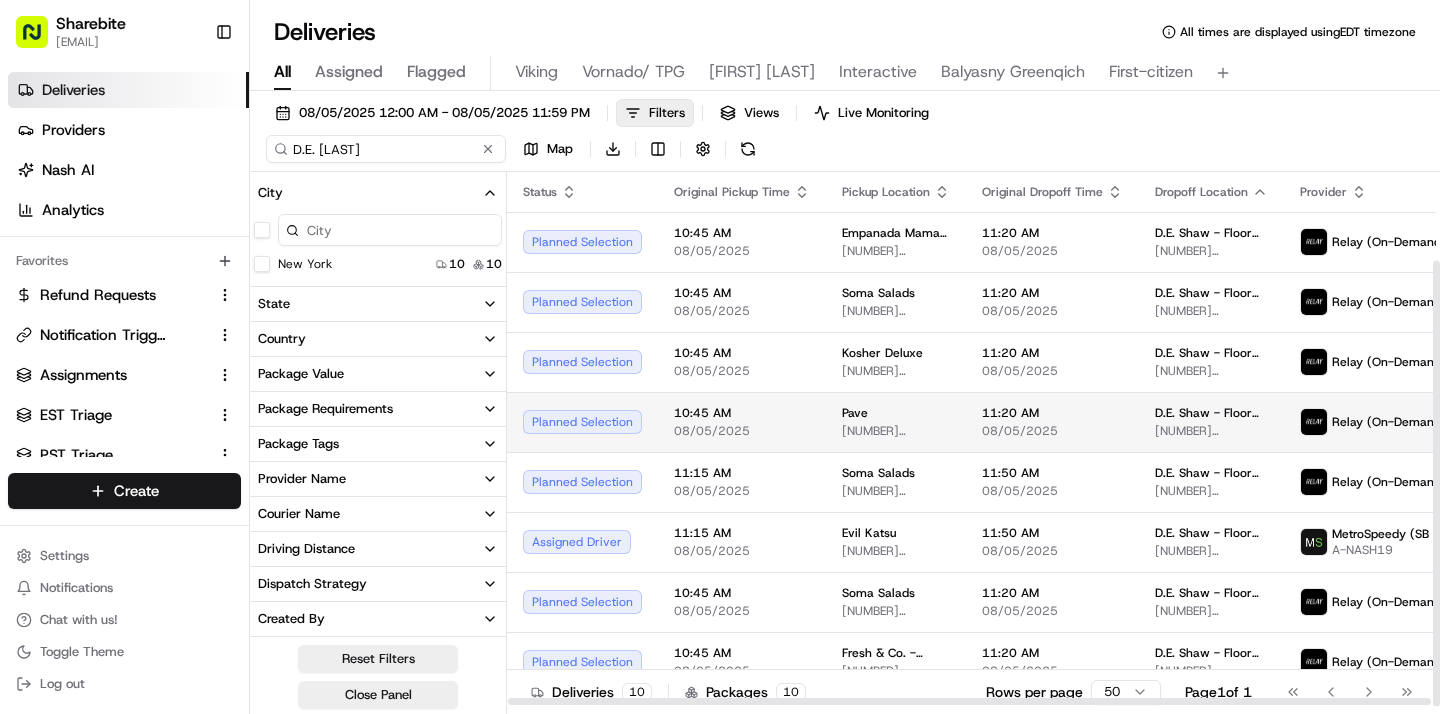 scroll, scrollTop: 106, scrollLeft: 0, axis: vertical 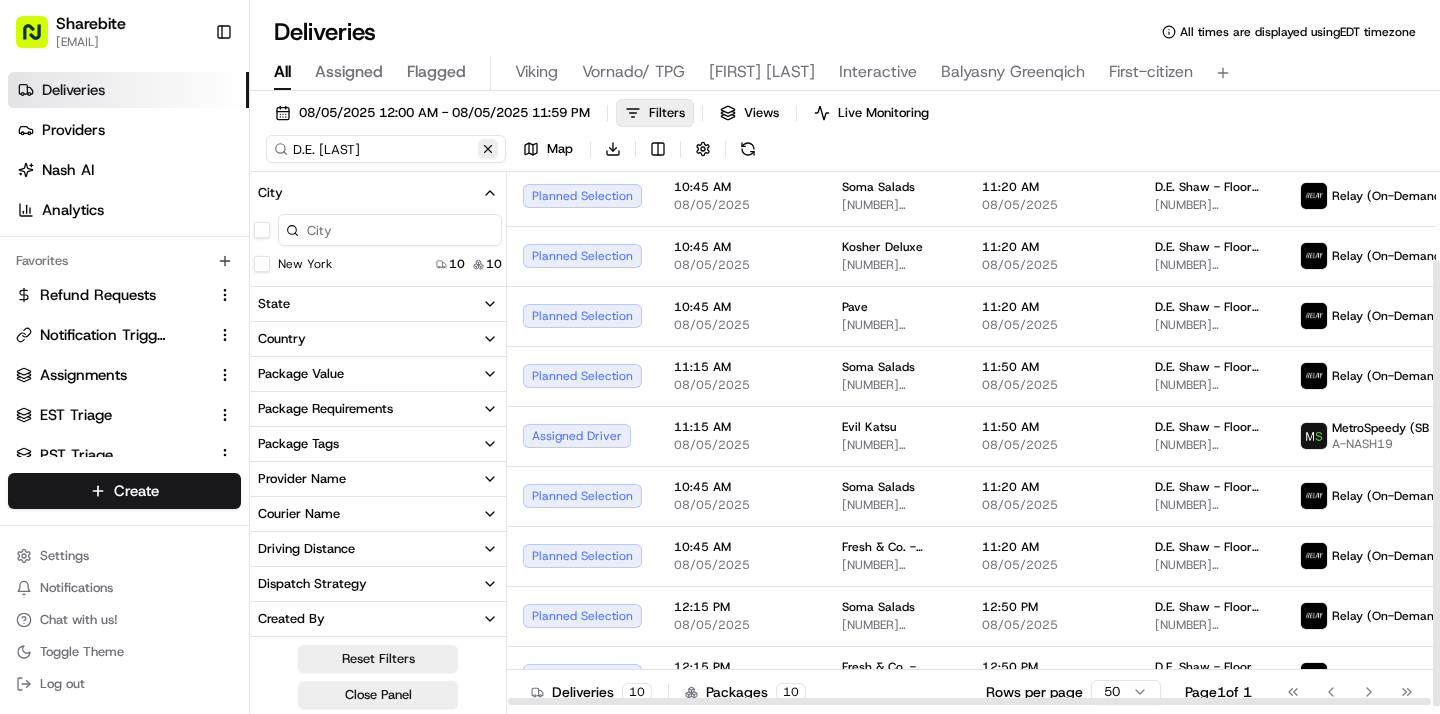 type on "D.E. [LAST]" 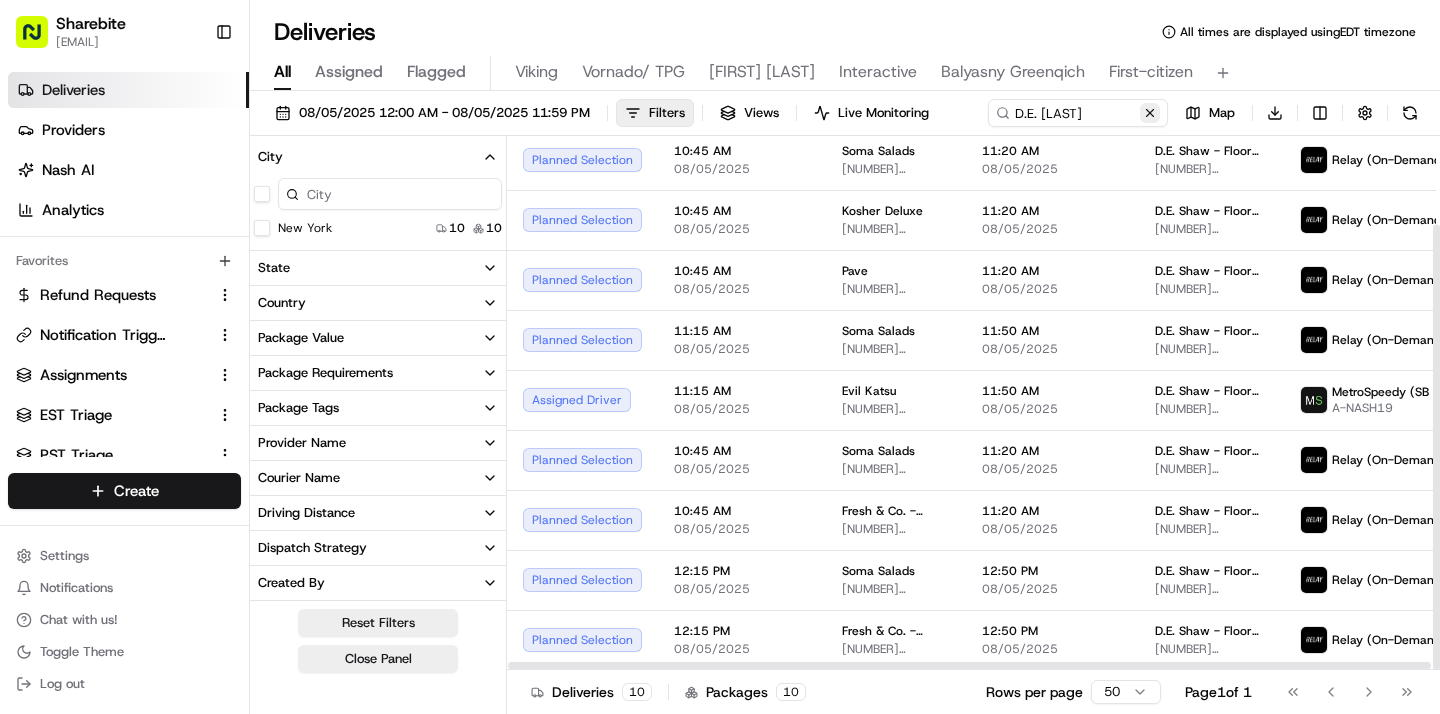 click on "D.E. [LAST] Map Download" at bounding box center [1206, 113] 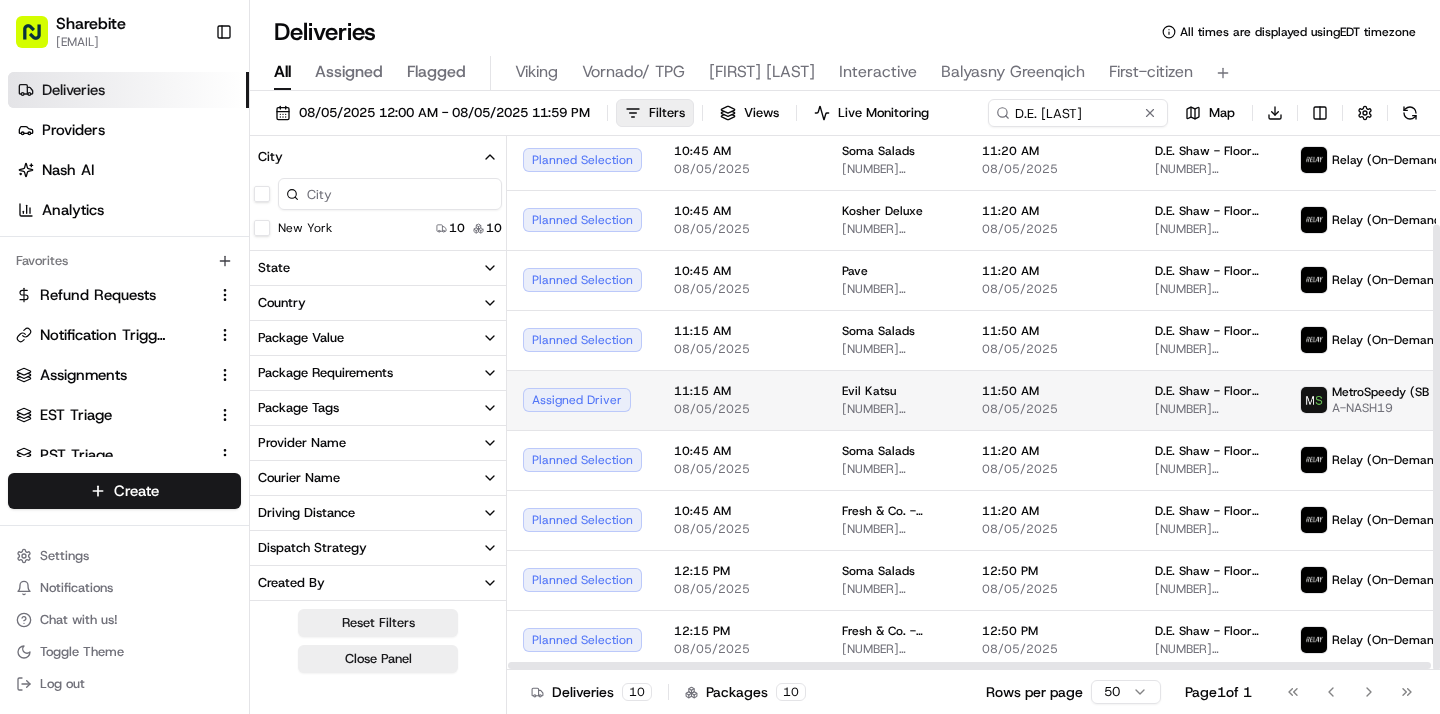 scroll, scrollTop: 0, scrollLeft: 0, axis: both 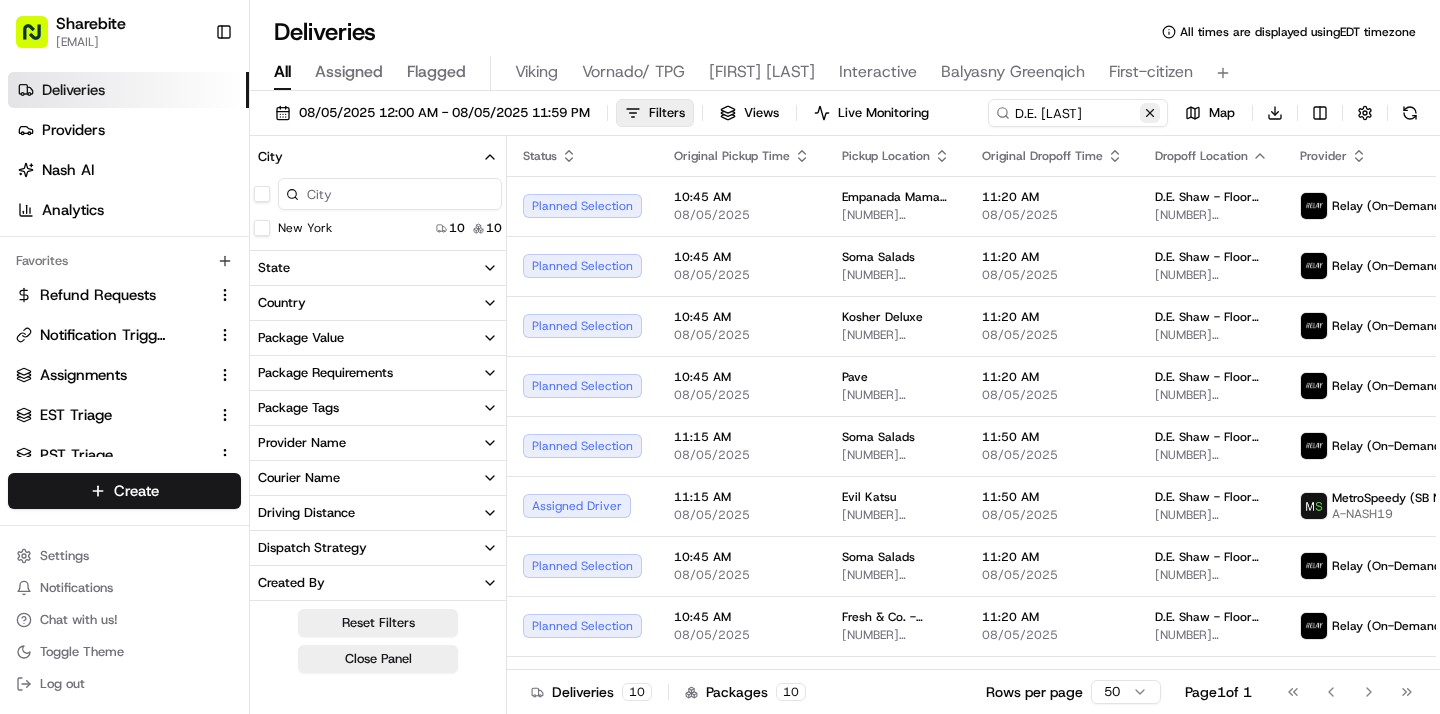 click at bounding box center (1150, 113) 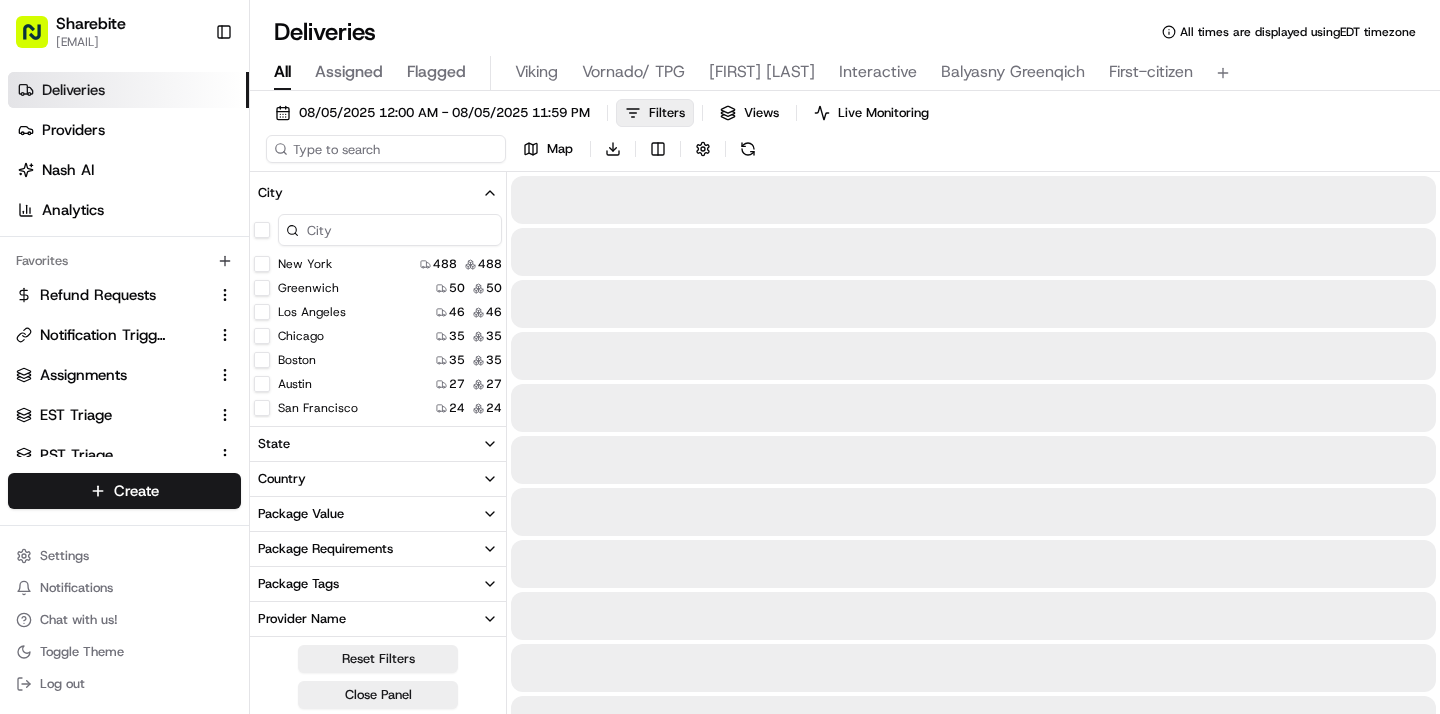 click at bounding box center (386, 149) 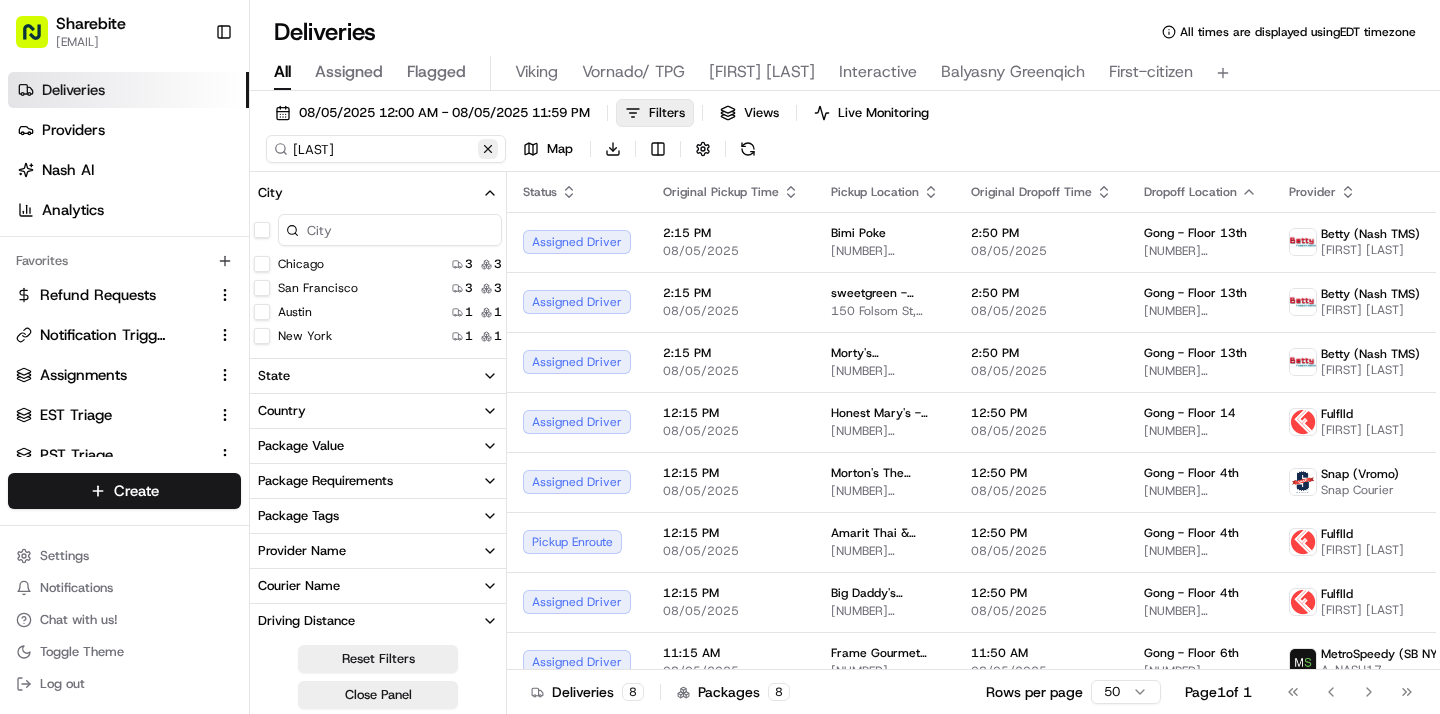 type on "[LAST]" 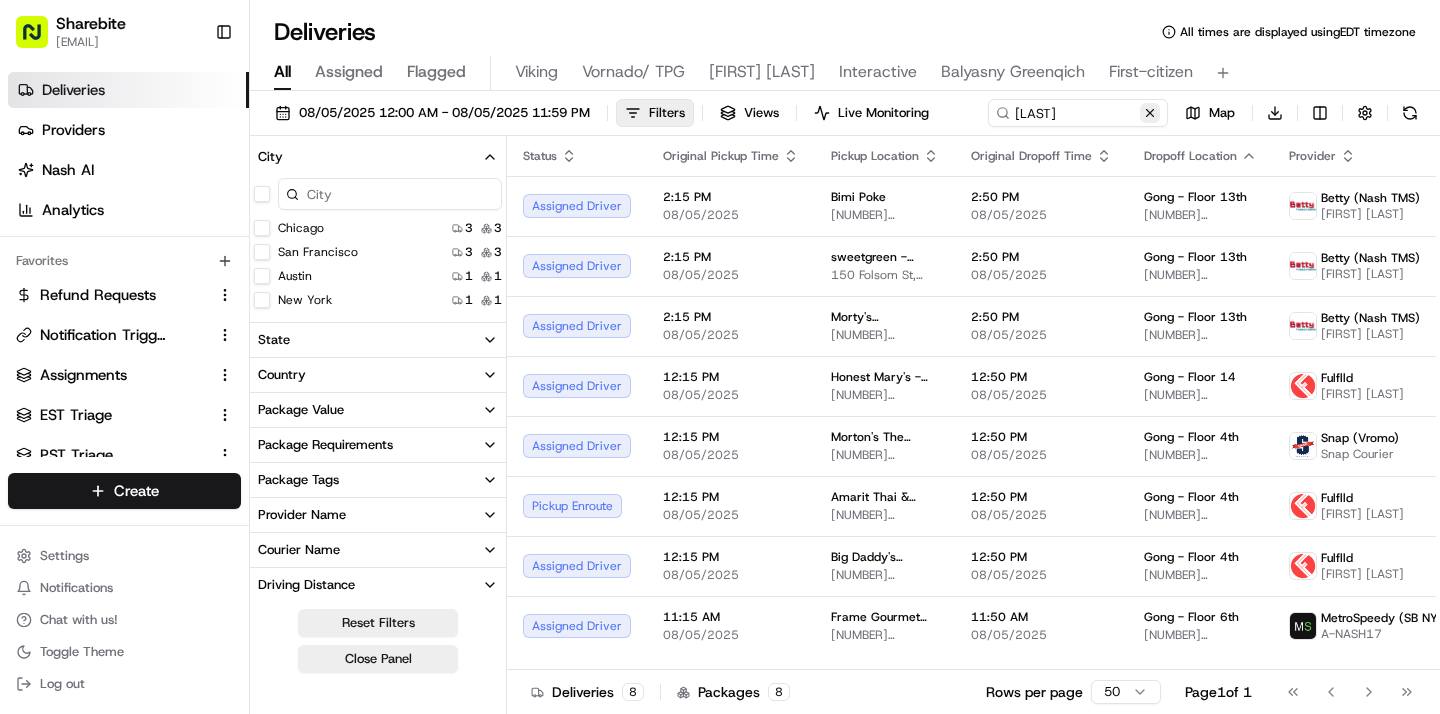 click at bounding box center [1150, 113] 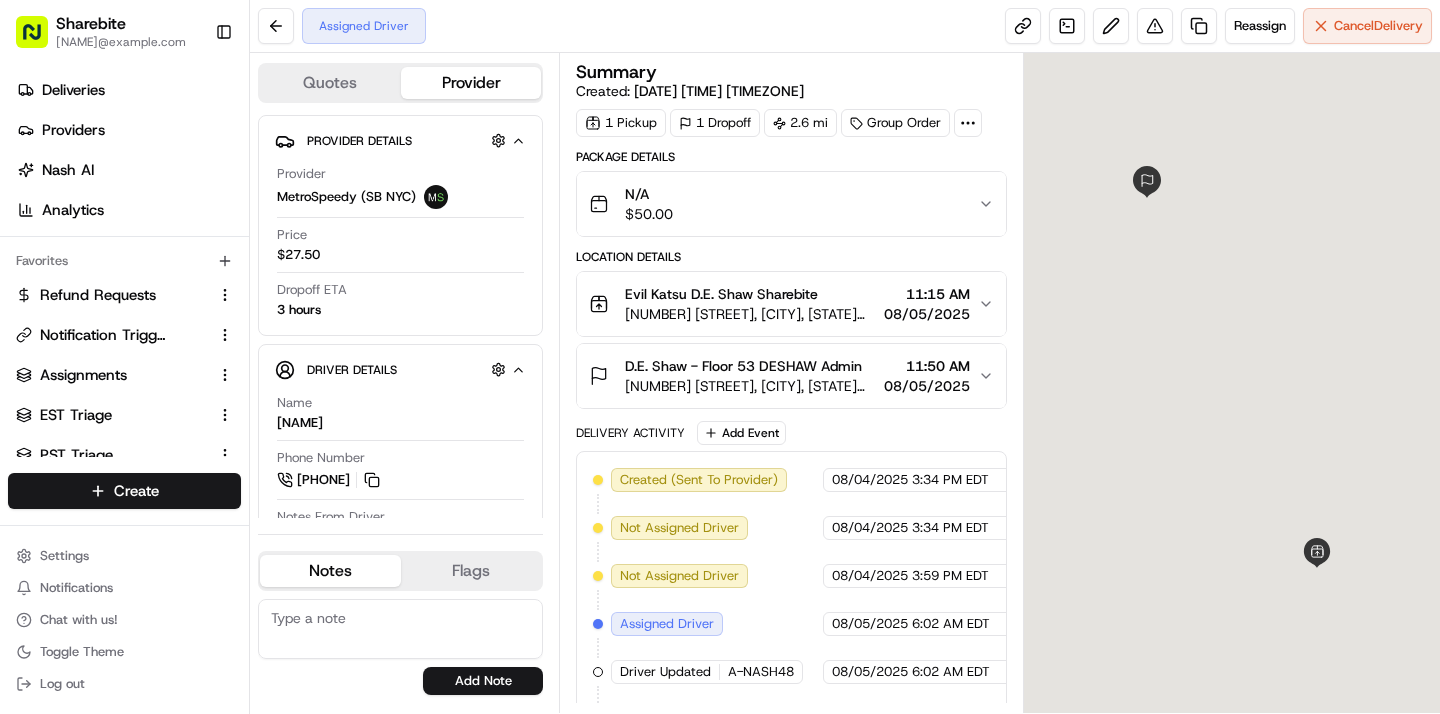 scroll, scrollTop: 0, scrollLeft: 0, axis: both 